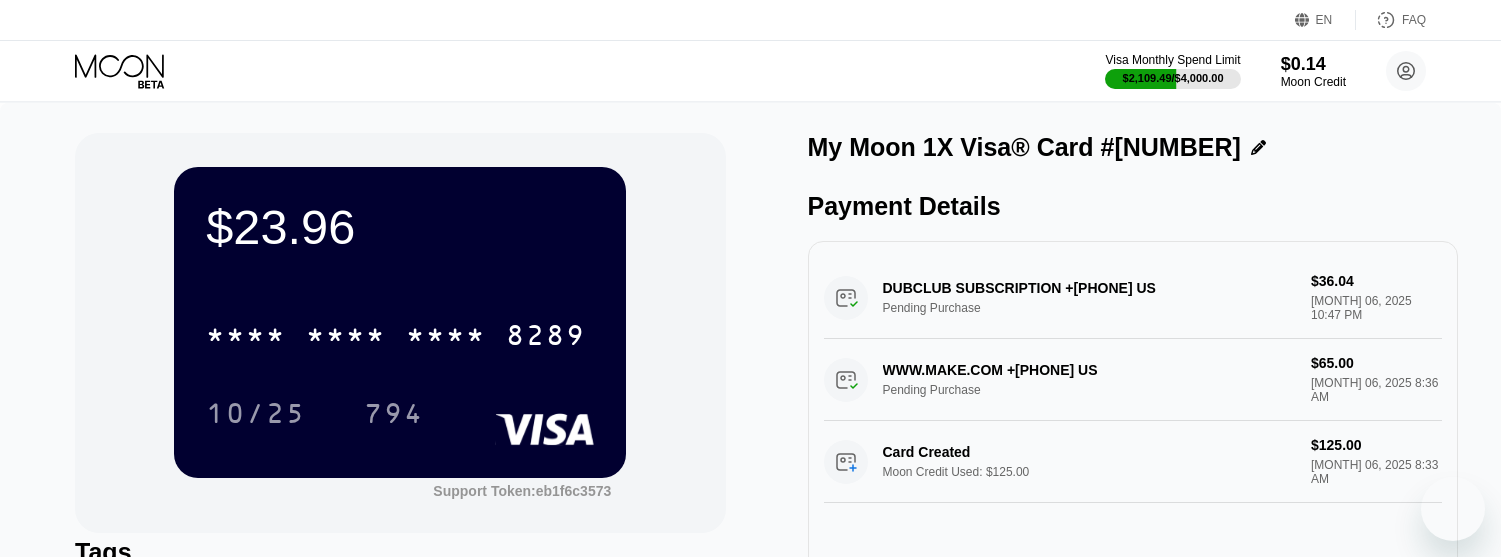 scroll, scrollTop: 0, scrollLeft: 0, axis: both 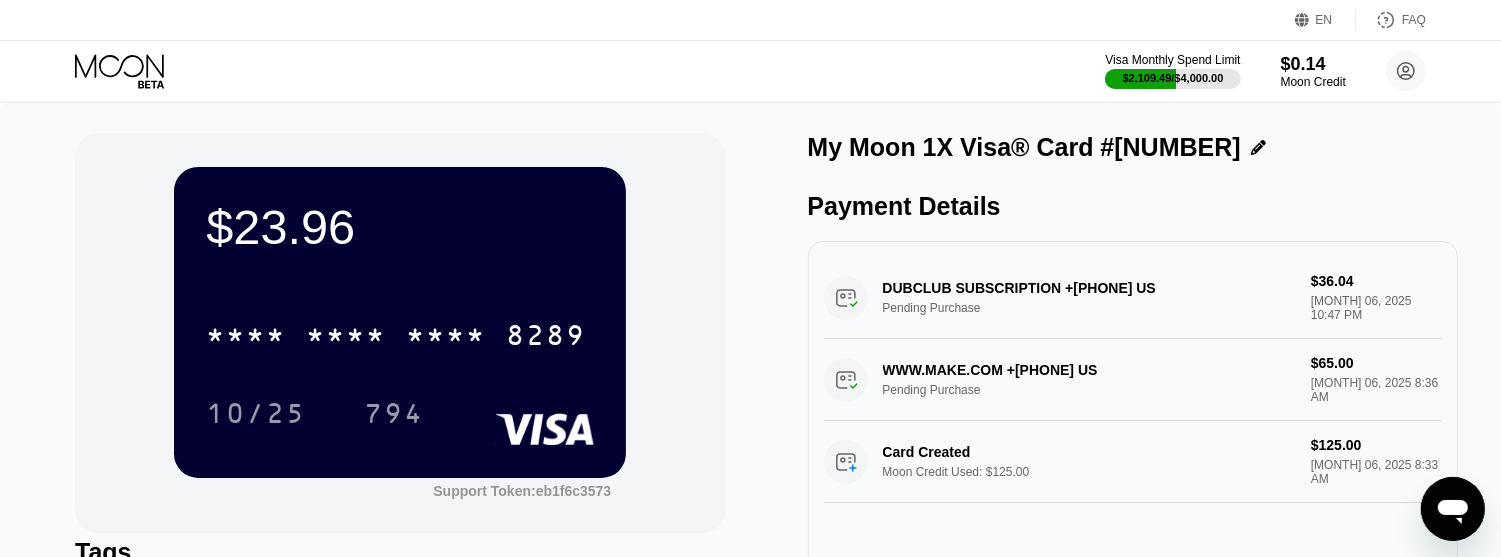 click 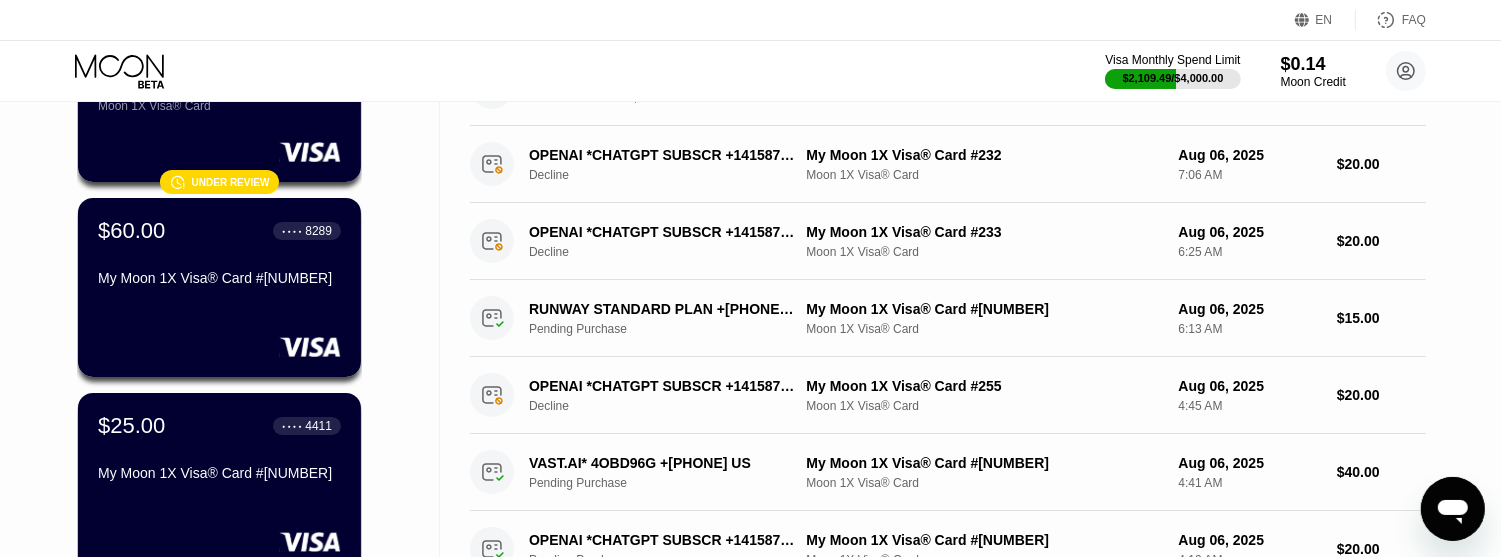 scroll, scrollTop: 0, scrollLeft: 0, axis: both 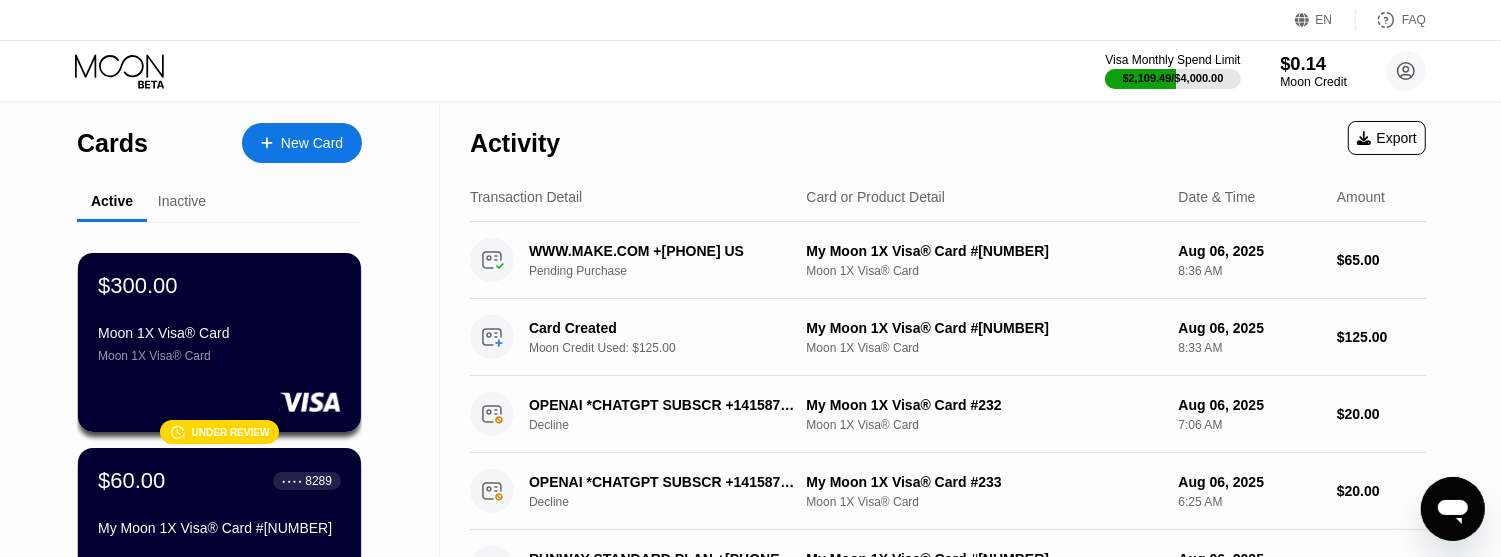 click on "$0.14" at bounding box center [1313, 63] 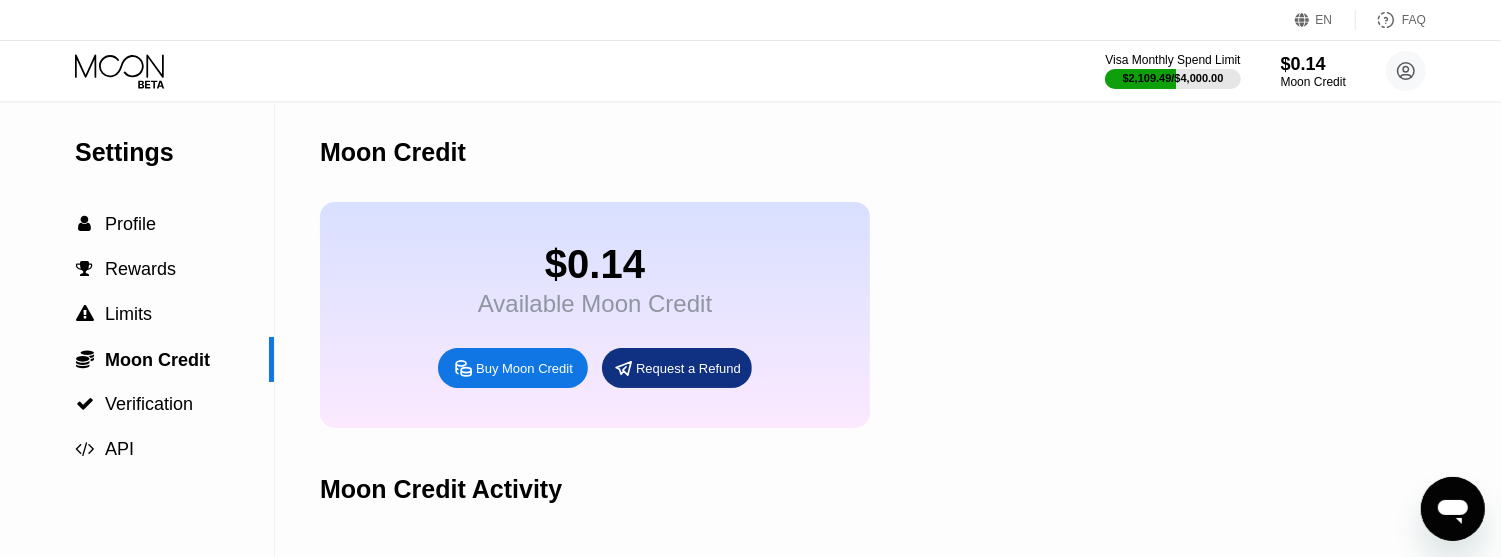 click on "Buy Moon Credit" at bounding box center (524, 368) 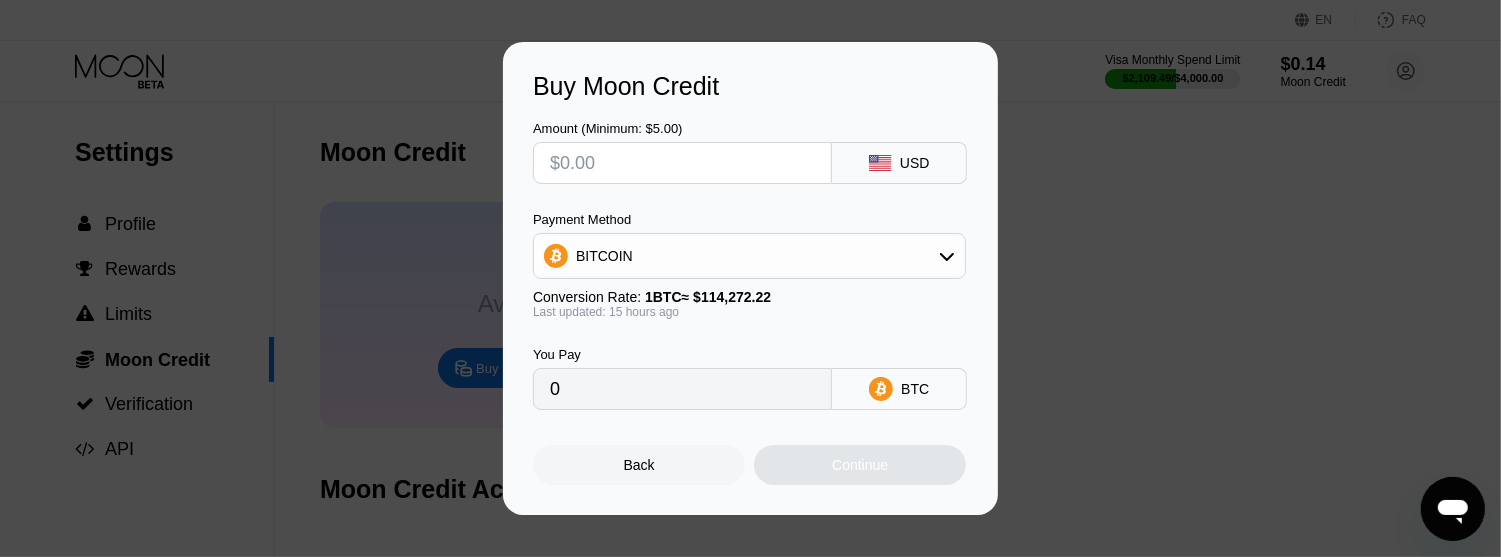 click at bounding box center (682, 163) 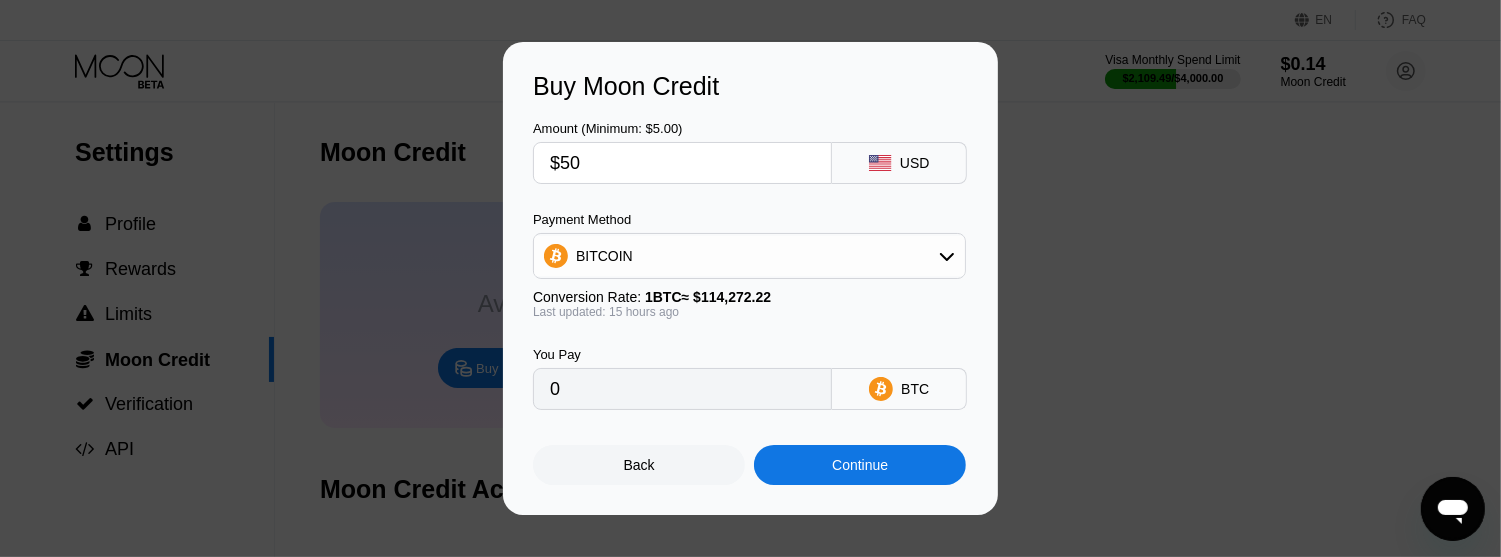 type on "$500" 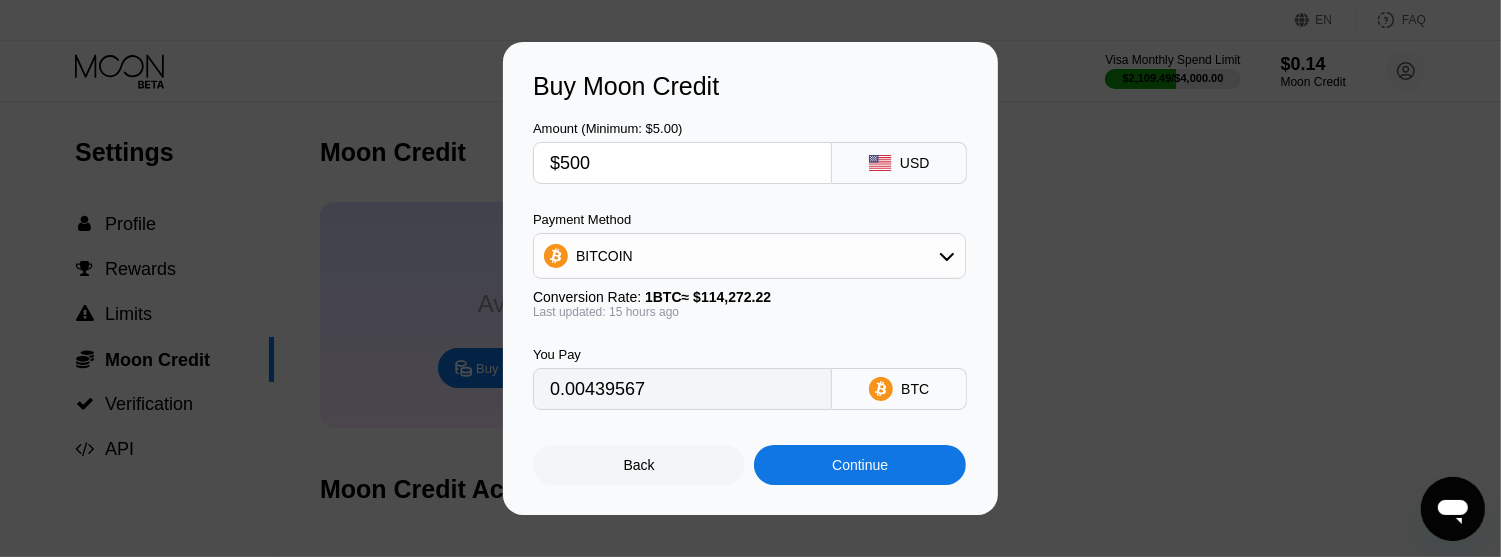 type on "0.00439567" 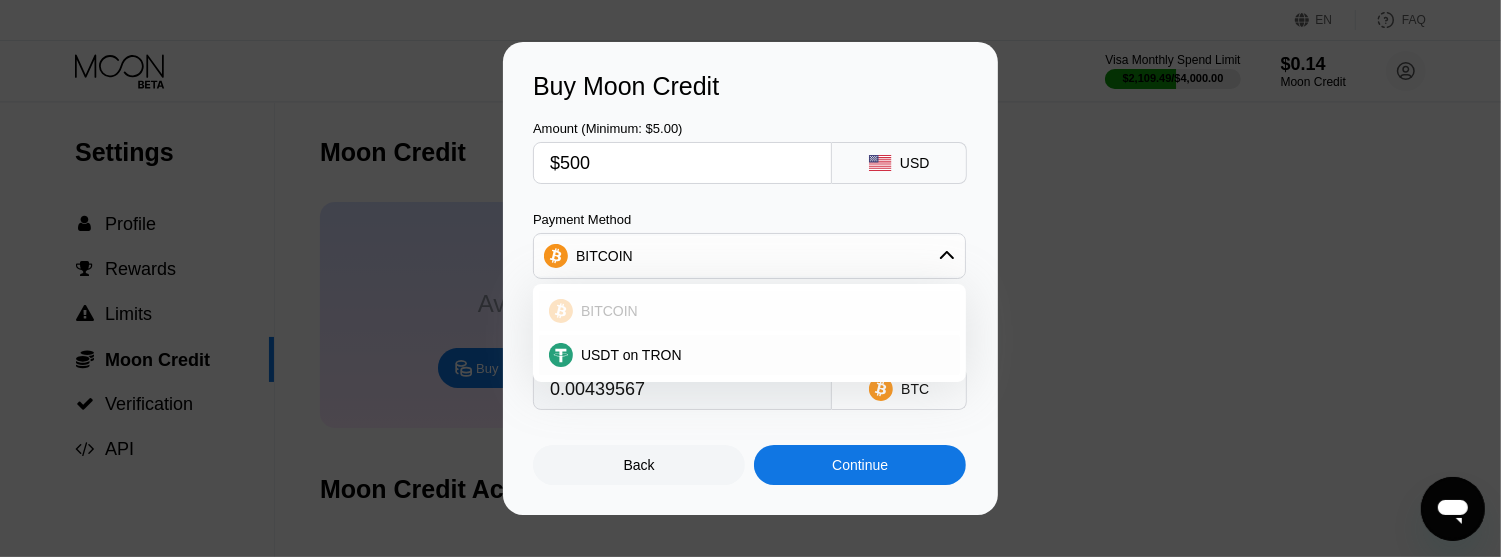 click on "USDT on TRON" at bounding box center (749, 355) 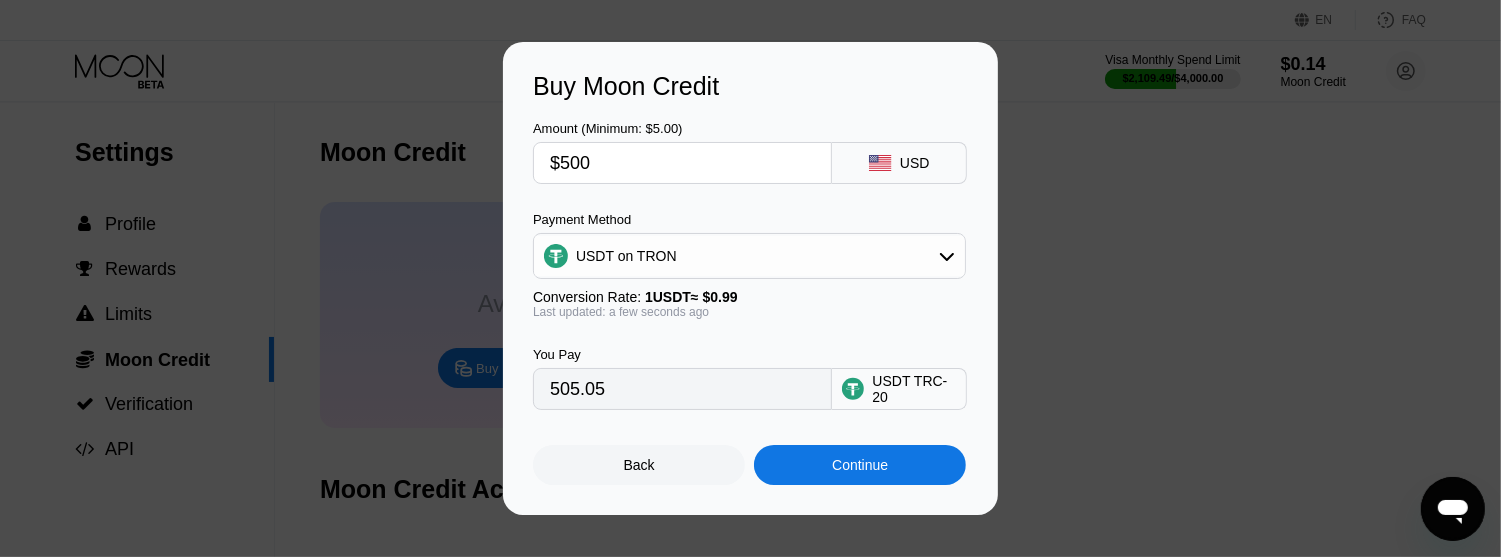 click on "$500" at bounding box center [682, 163] 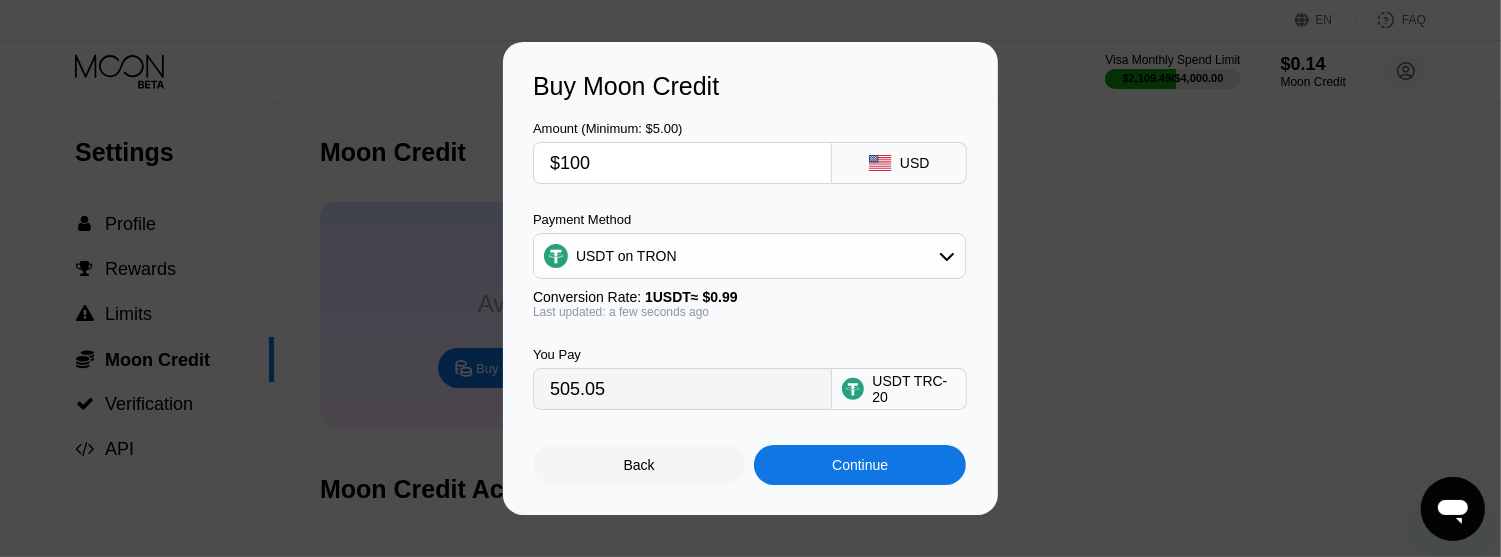 type on "$1000" 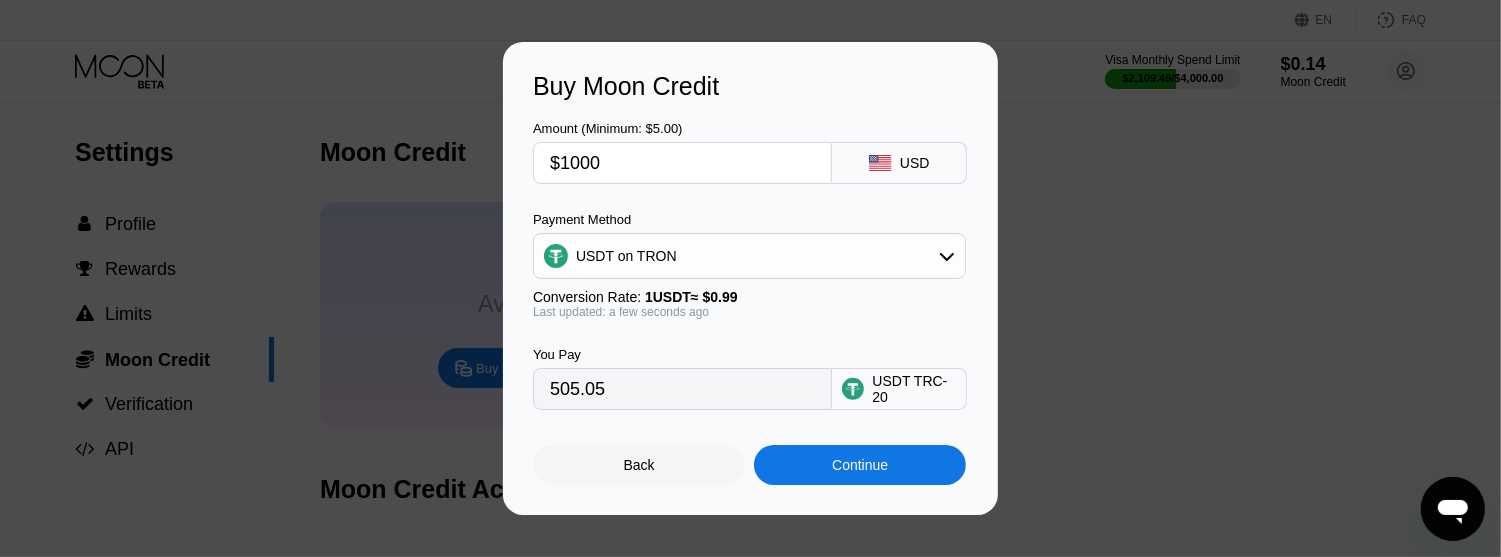 type on "1010.10" 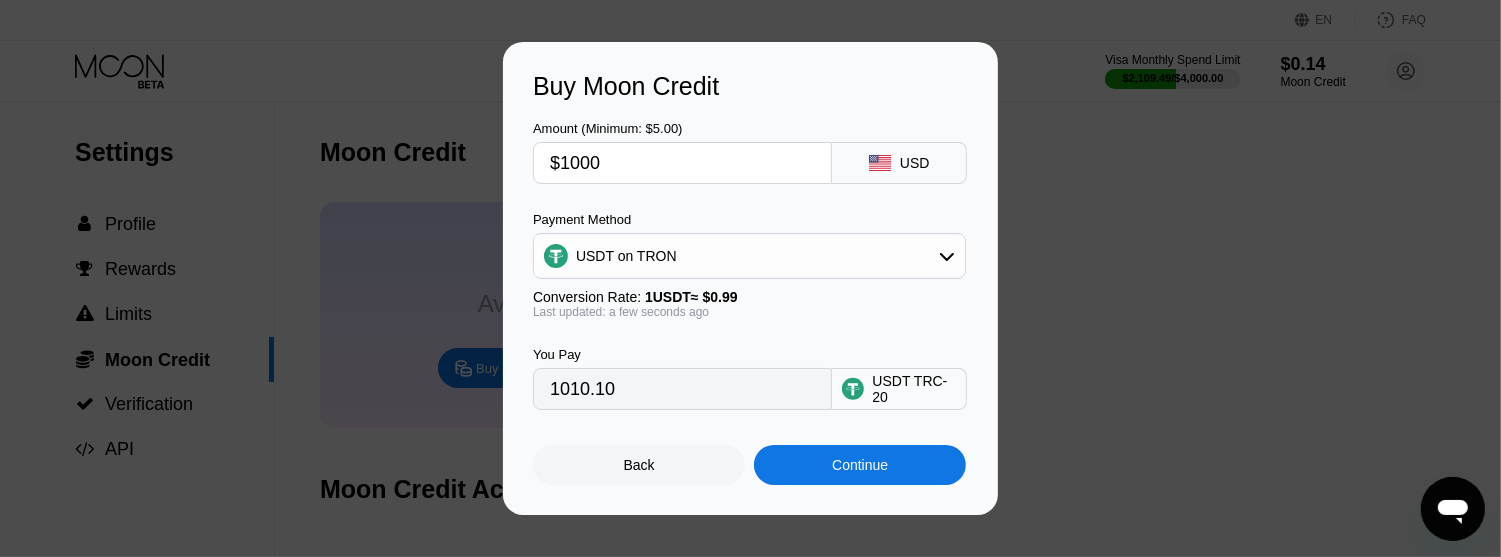 click on "$1000" at bounding box center (682, 163) 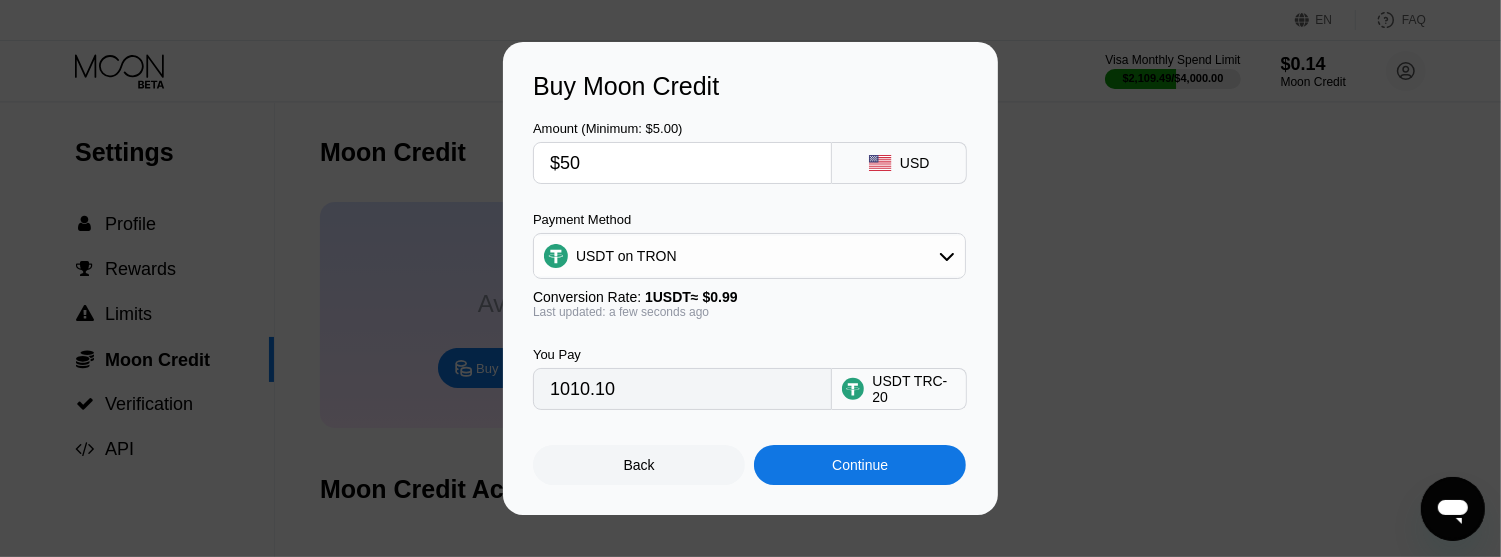 type on "$500" 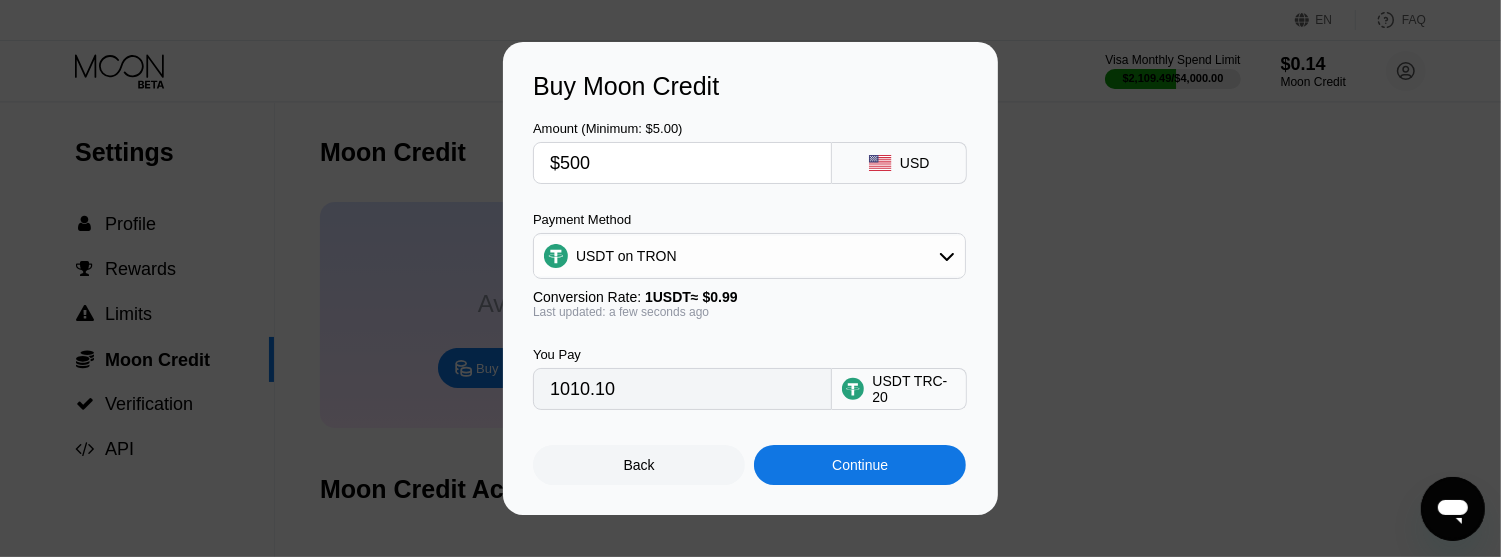 type on "505.05" 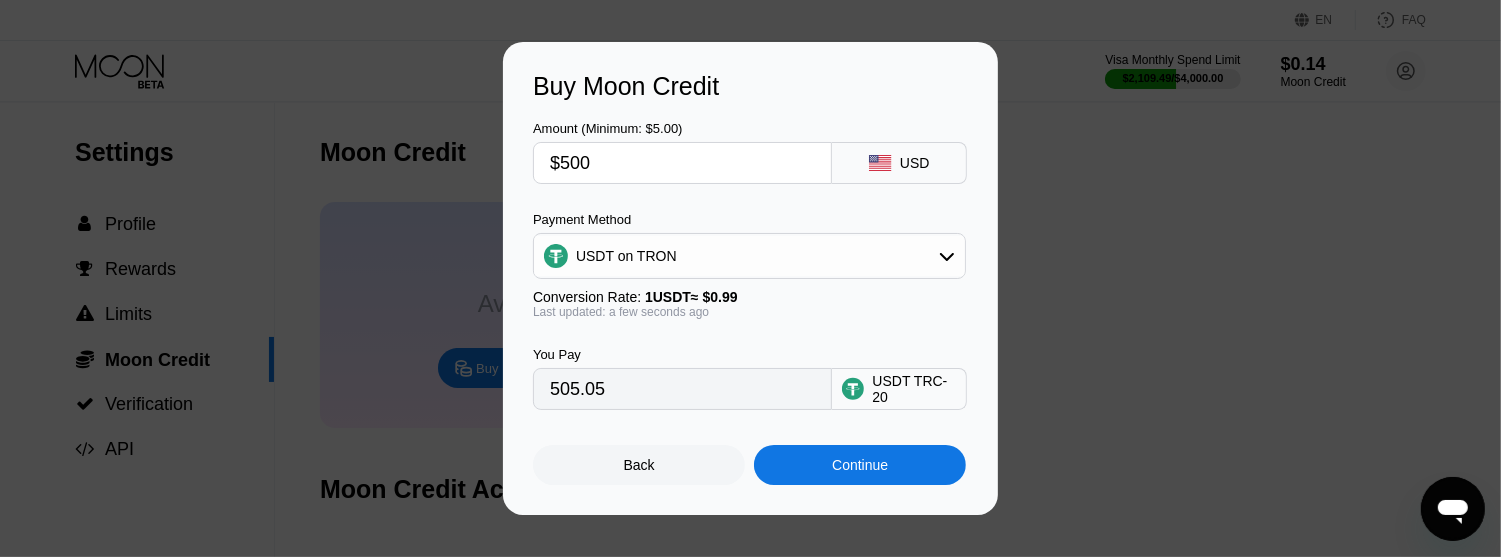 click on "Continue" at bounding box center [860, 465] 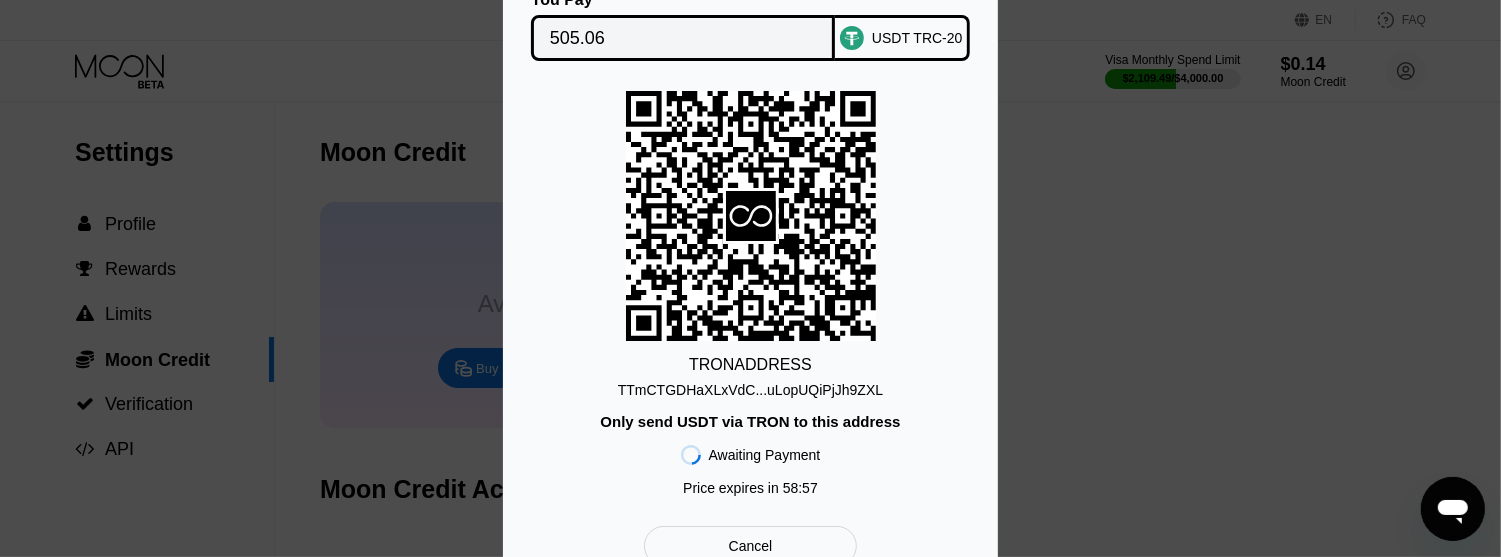 click on "TTmCTGDHaXLxVdC...uLopUQiPjJh9ZXL" at bounding box center [750, 390] 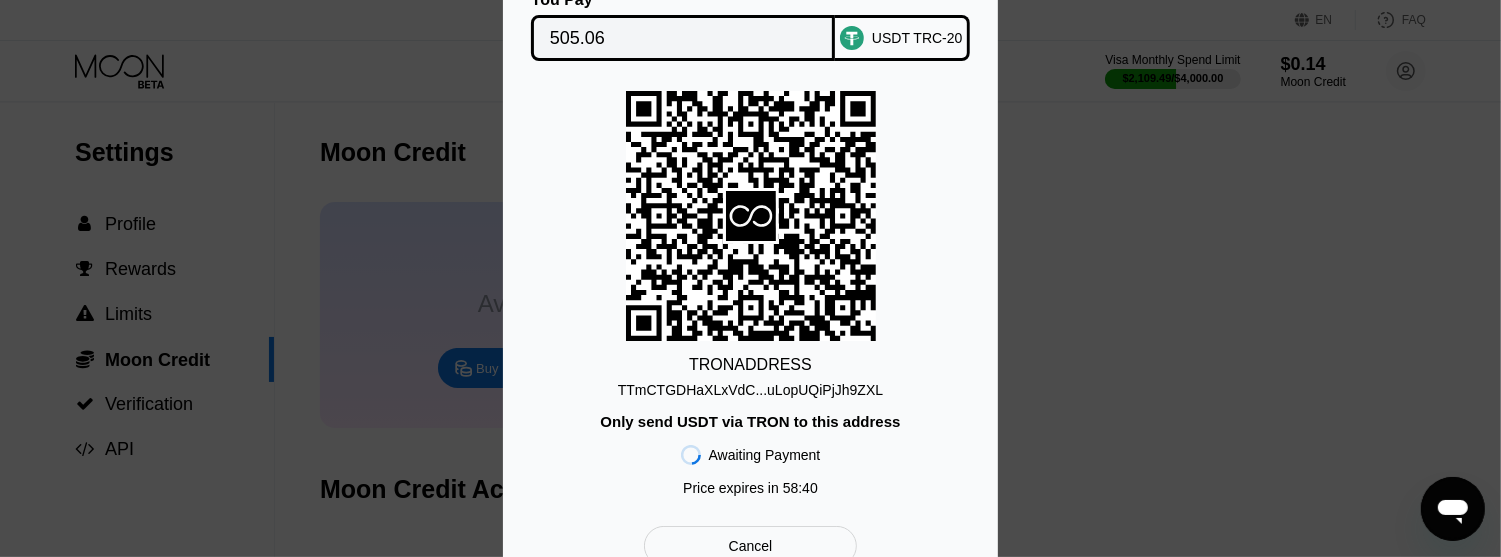 click on "505.06" at bounding box center (683, 38) 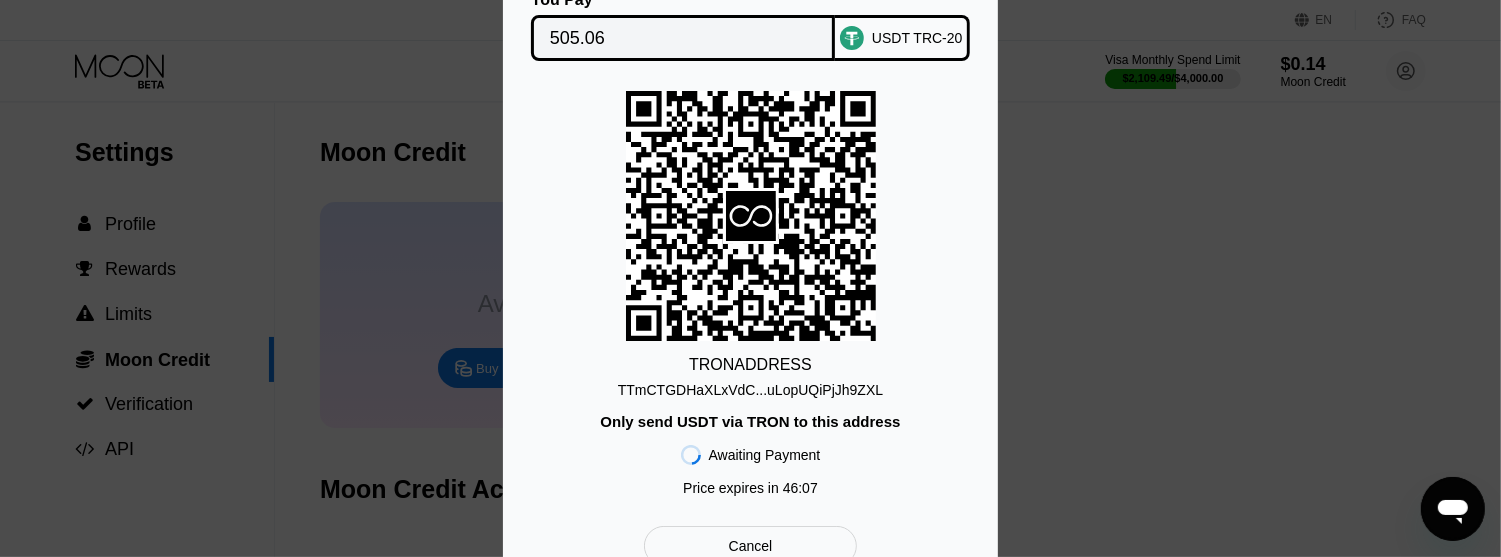 scroll, scrollTop: 250, scrollLeft: 0, axis: vertical 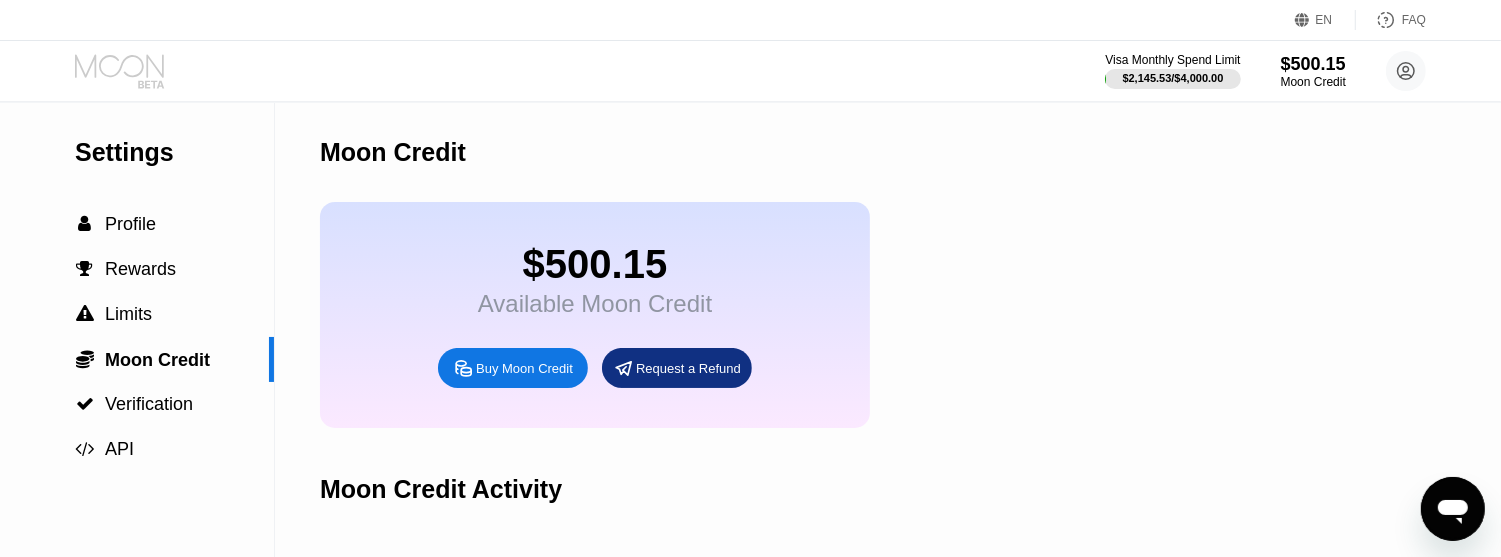 click 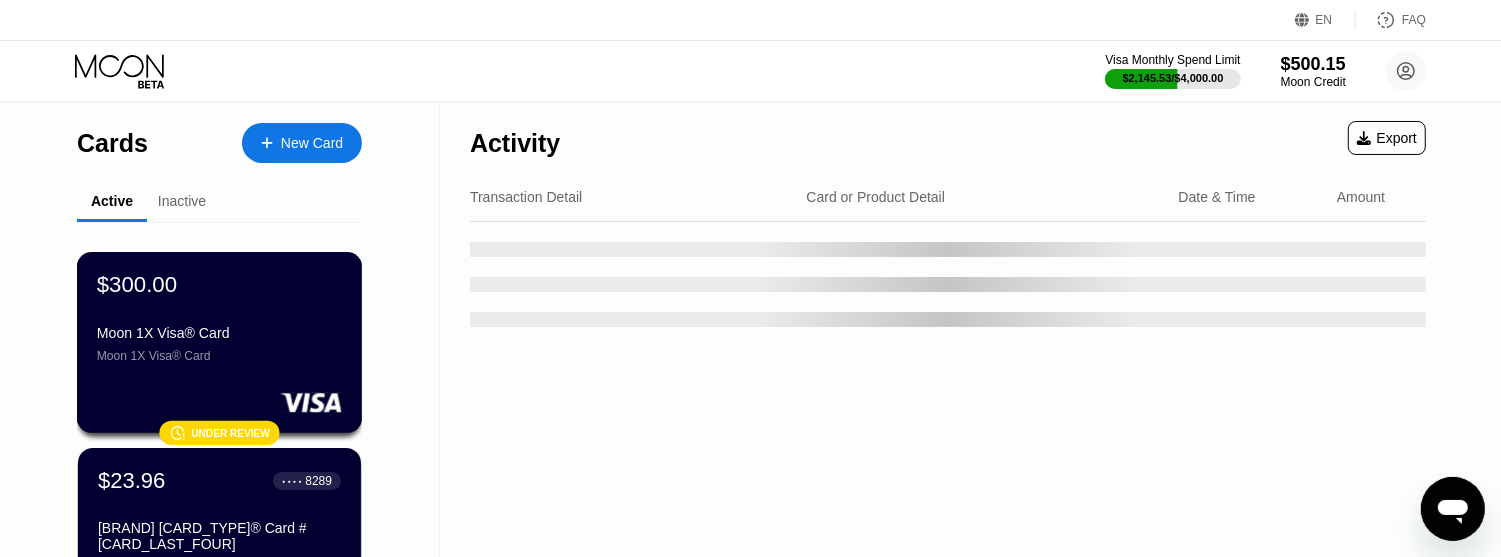 click at bounding box center [277, 143] 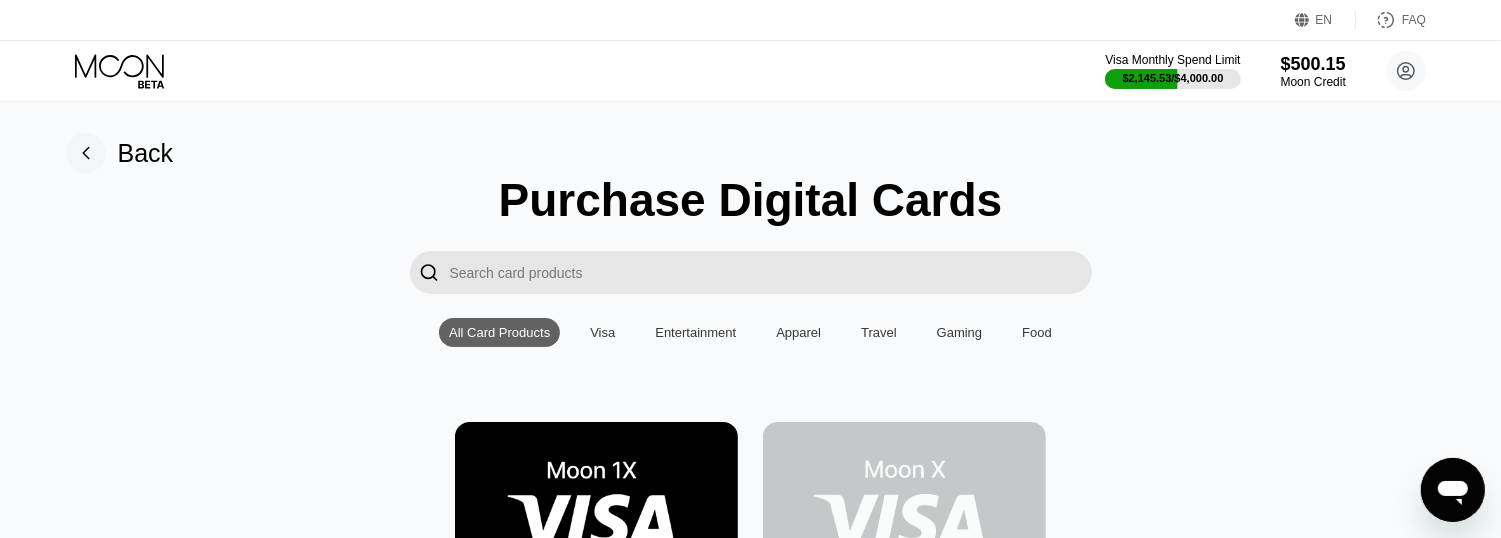 click at bounding box center [596, 511] 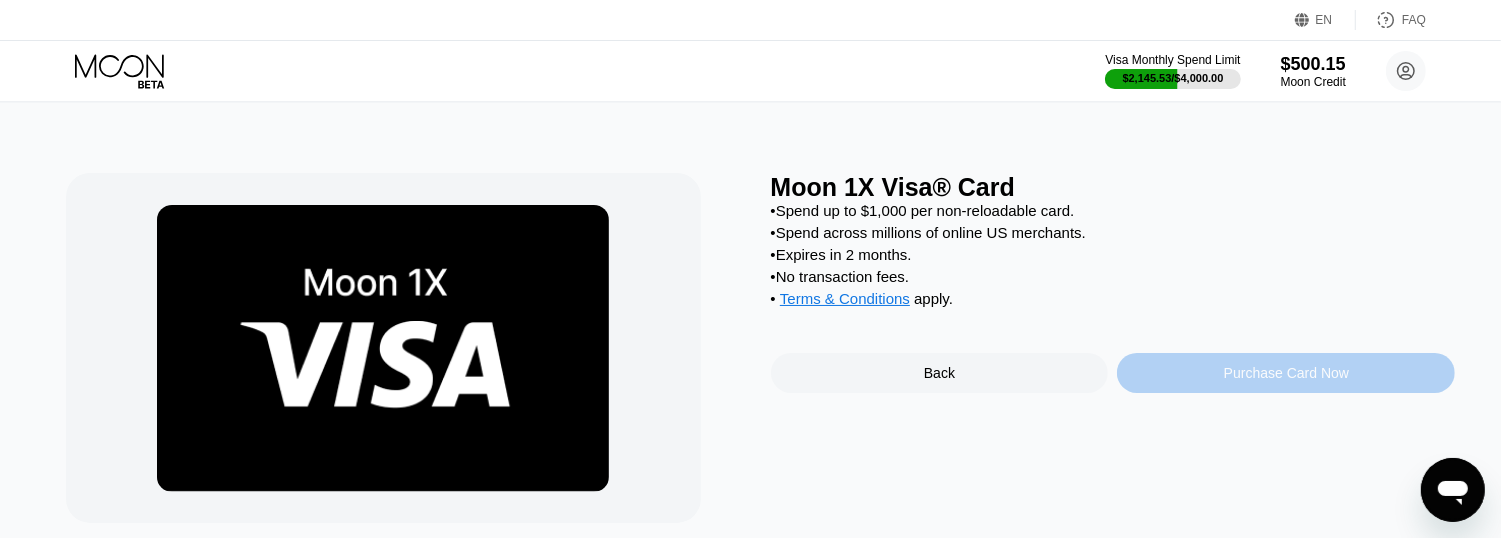 click on "Purchase Card Now" at bounding box center [1286, 373] 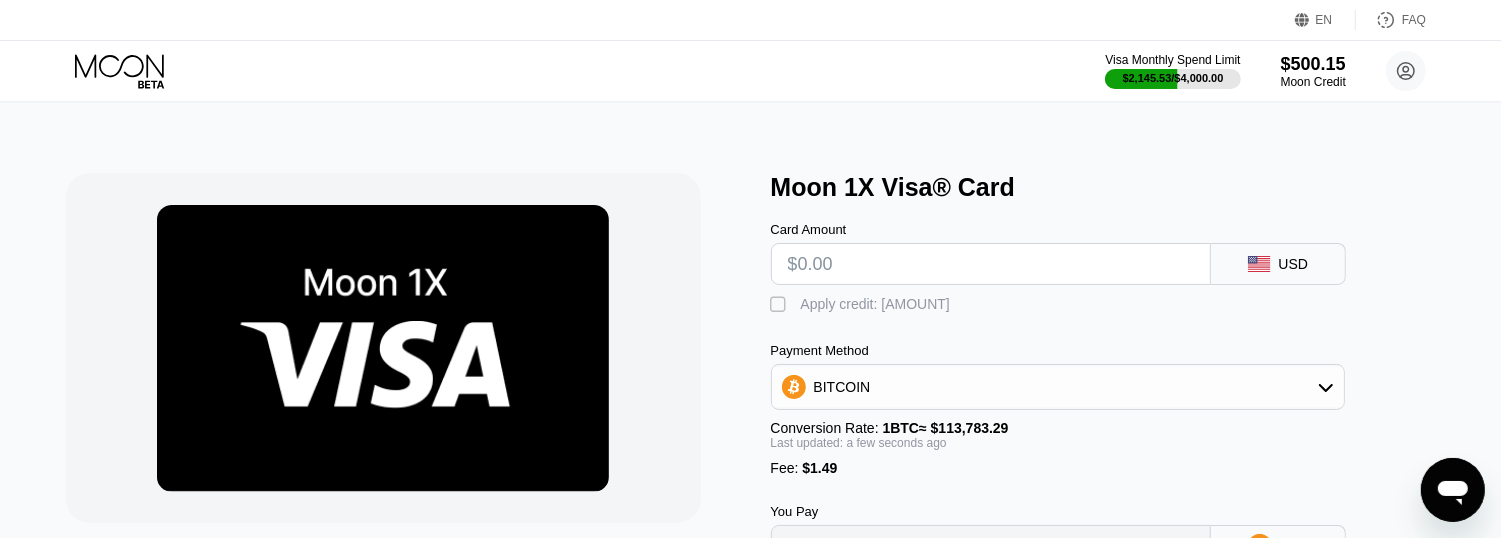 click at bounding box center [991, 264] 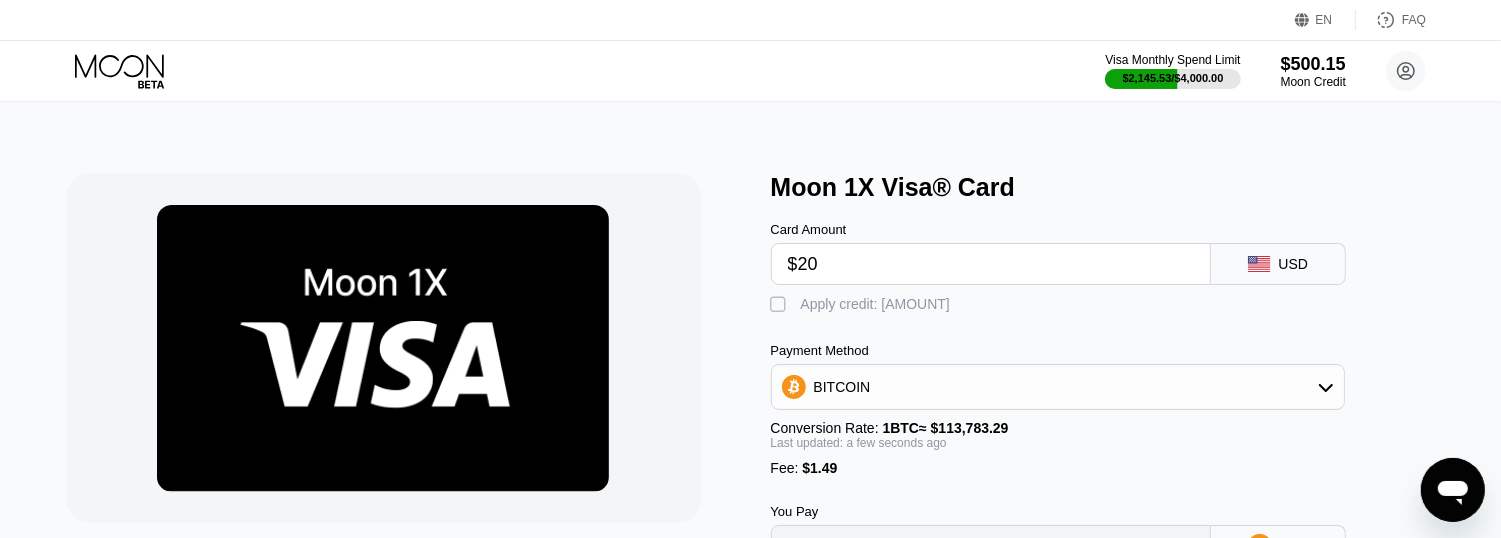 type on "$205" 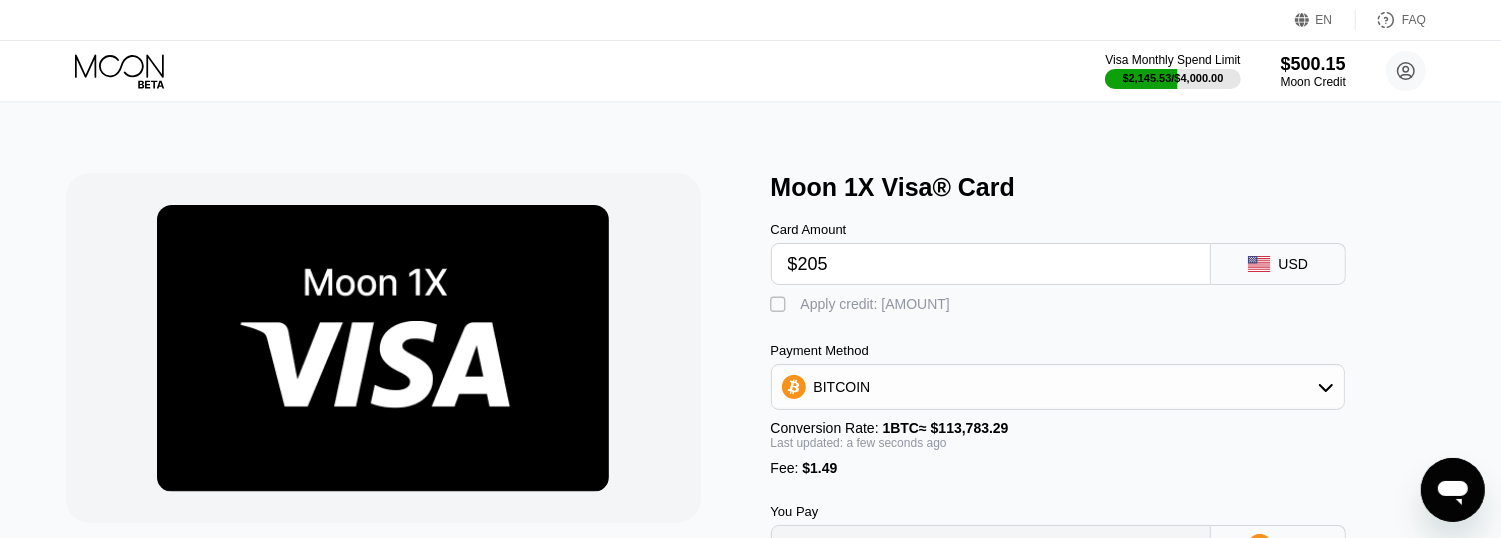 type on "0.00181477" 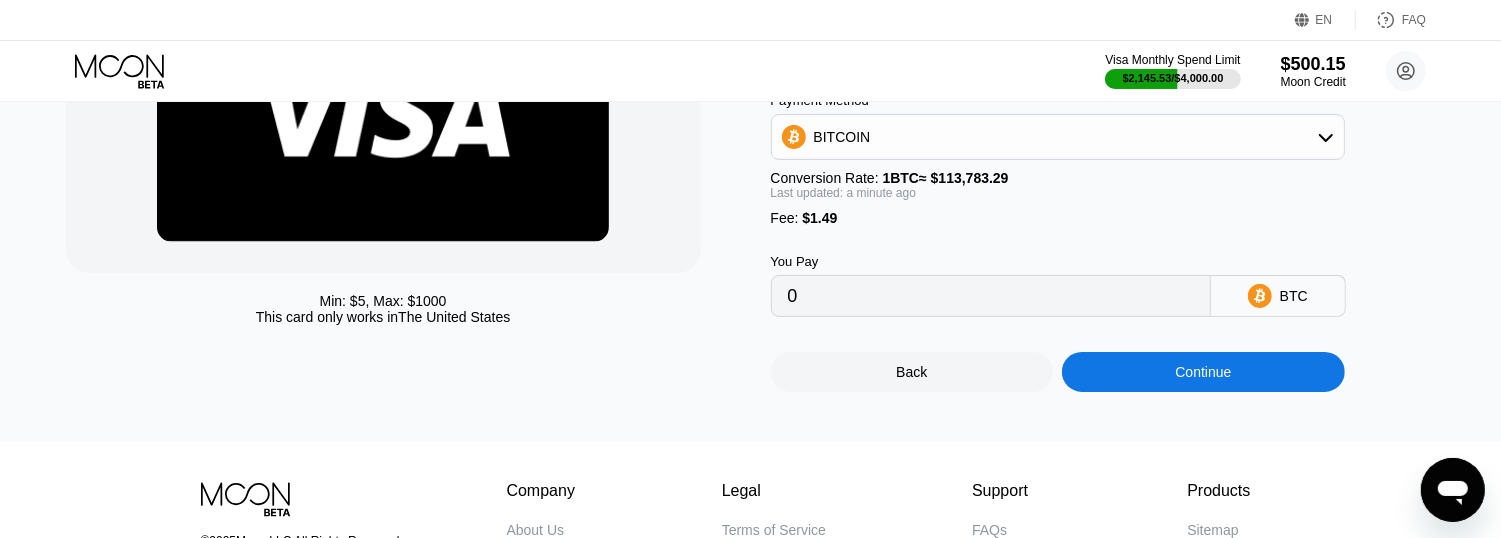 scroll, scrollTop: 375, scrollLeft: 0, axis: vertical 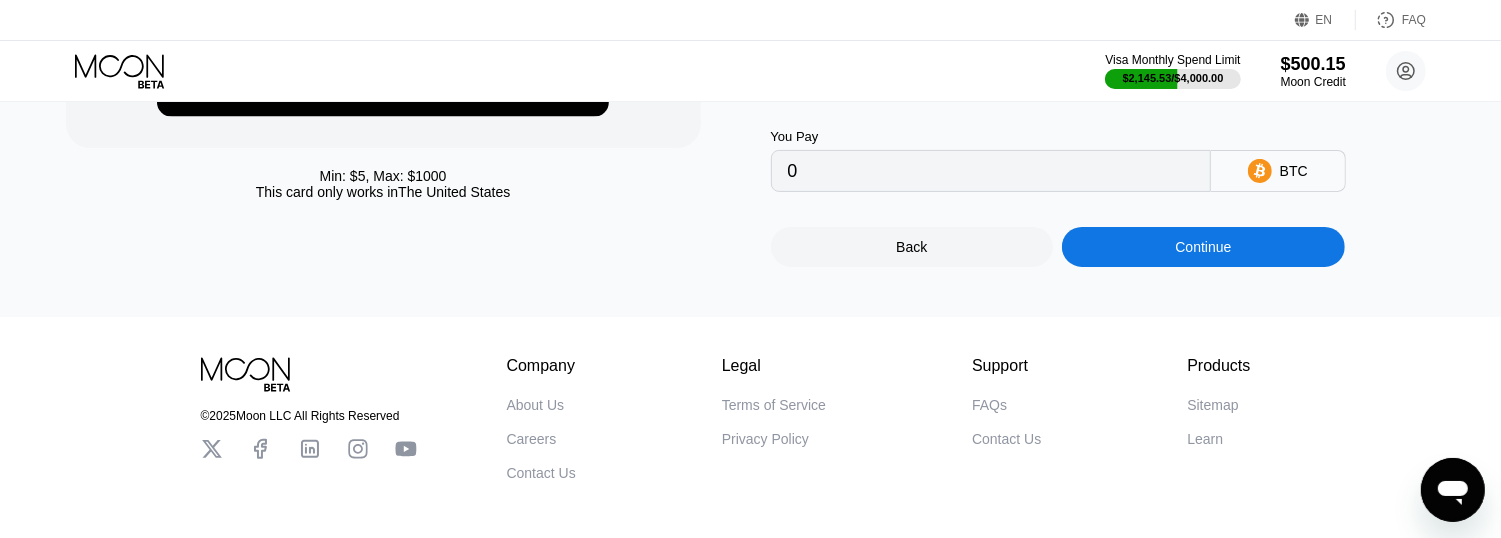 click on "Company About Us Careers Contact Us Legal Terms of Service Privacy Policy Support FAQs Contact Us Products Sitemap Learn" at bounding box center (879, 419) 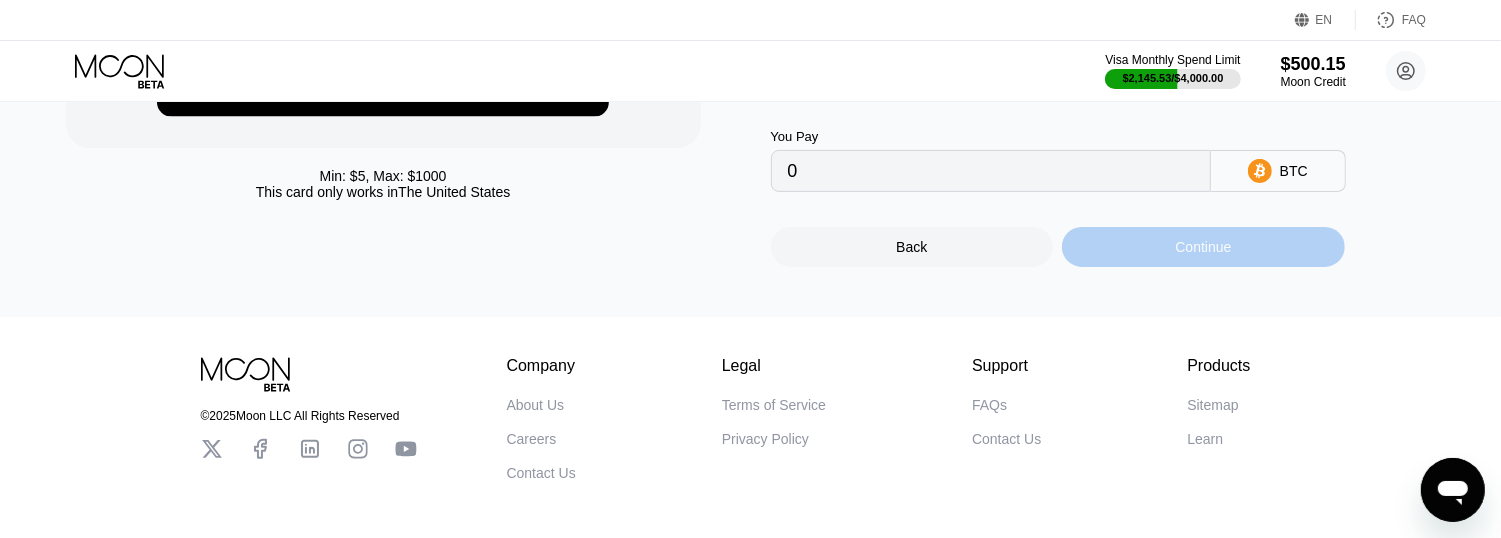 click on "Continue" at bounding box center [1203, 247] 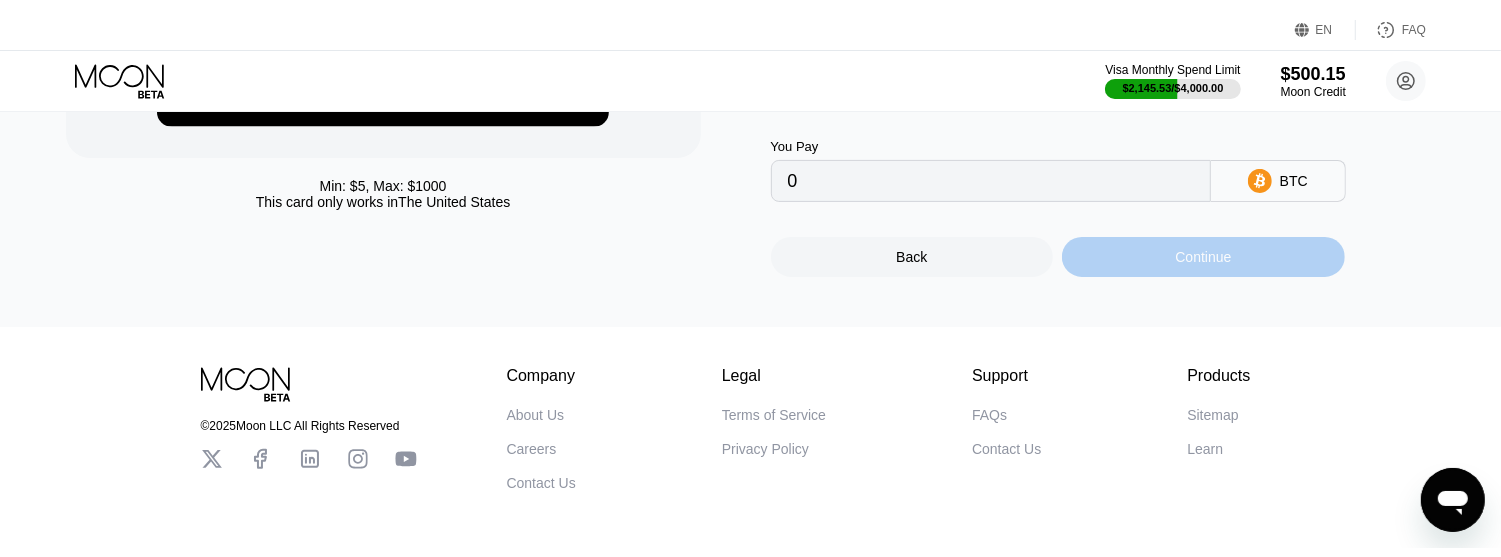 scroll, scrollTop: 0, scrollLeft: 0, axis: both 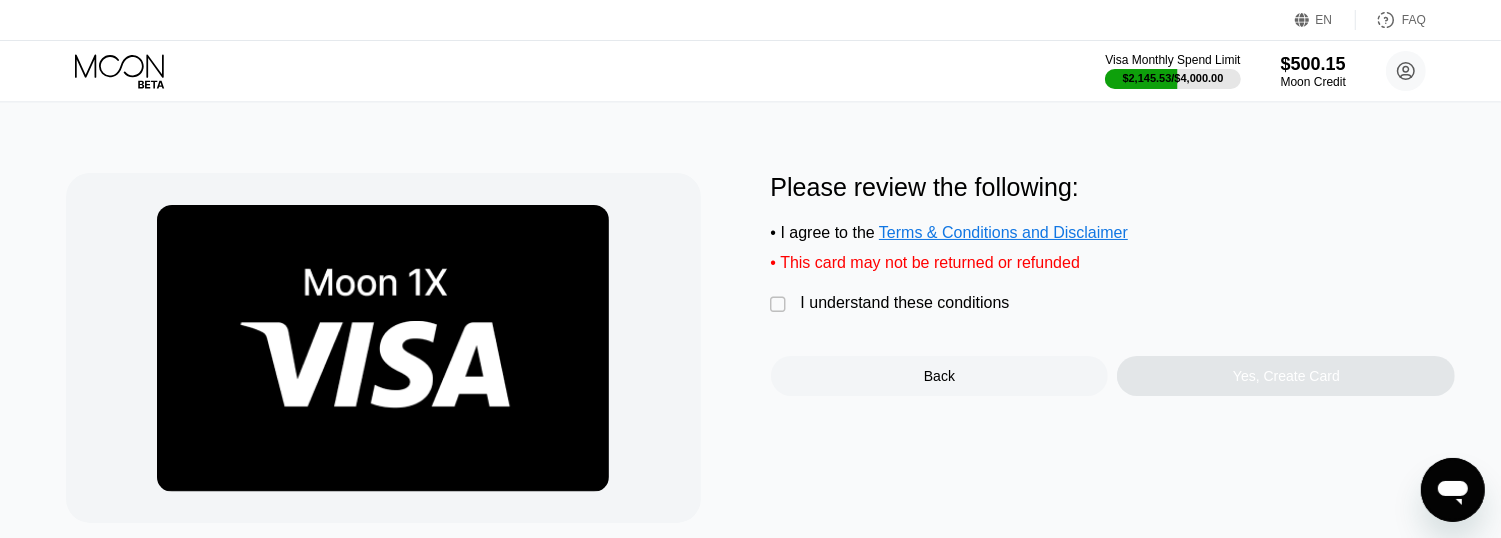click on "" at bounding box center [781, 305] 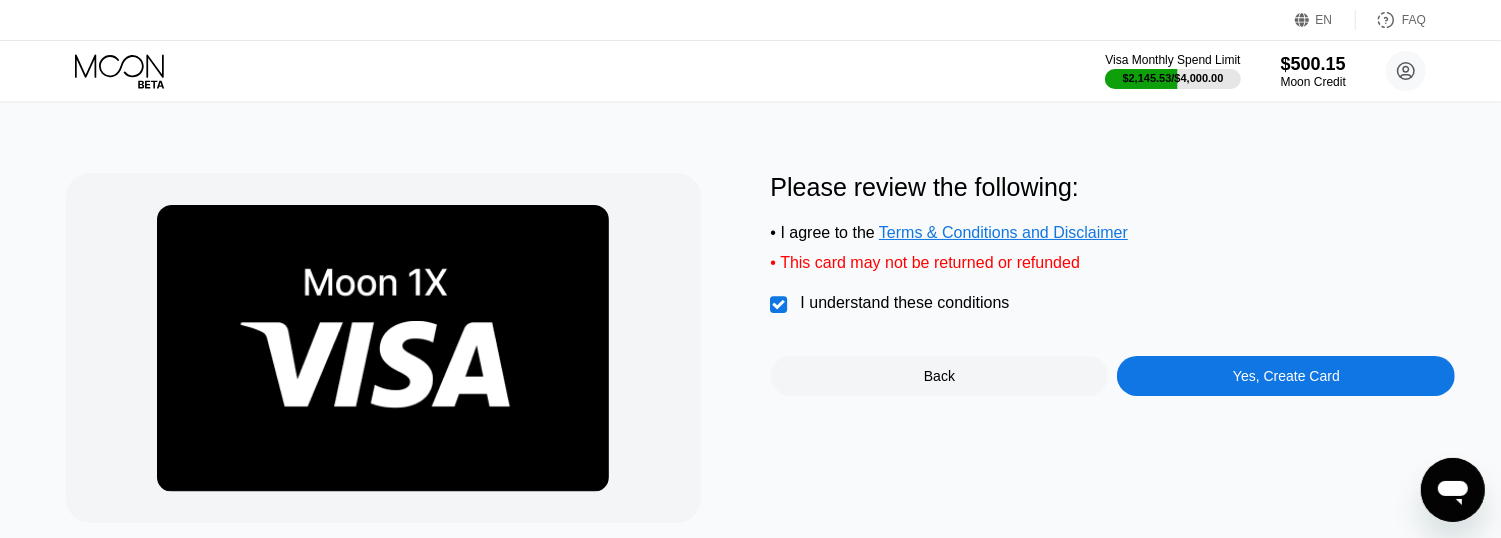 click on "Yes, Create Card" at bounding box center [1286, 376] 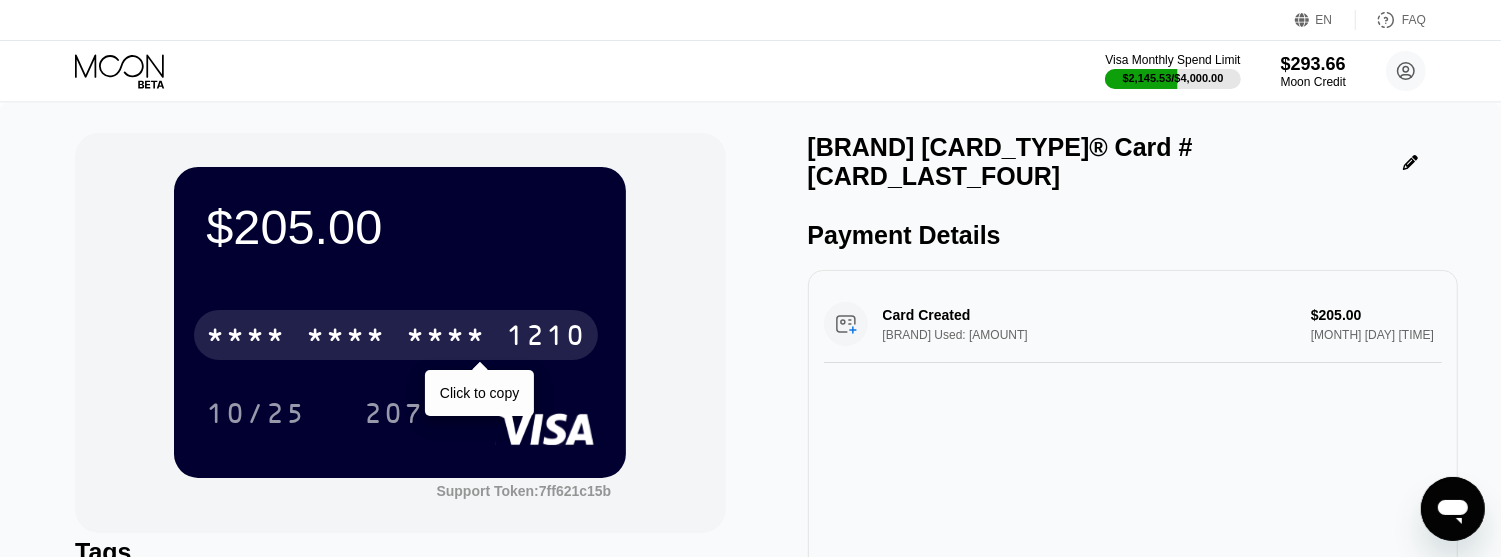 click on "[NUMBER]" at bounding box center (546, 338) 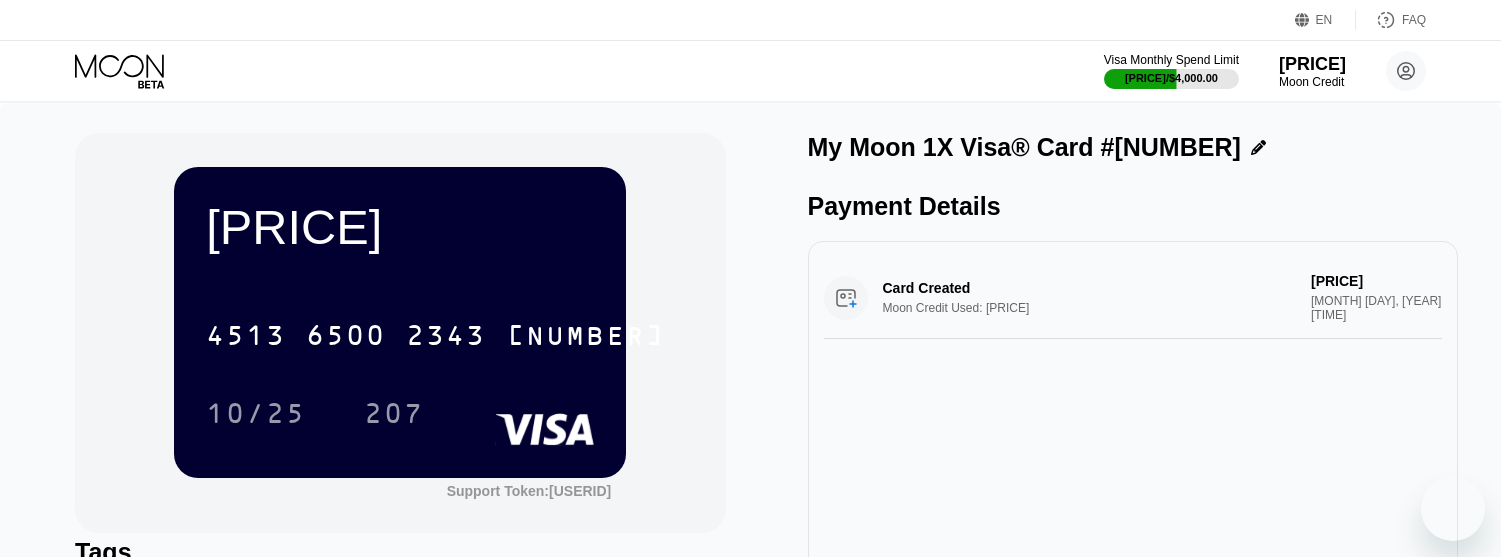 scroll, scrollTop: 0, scrollLeft: 0, axis: both 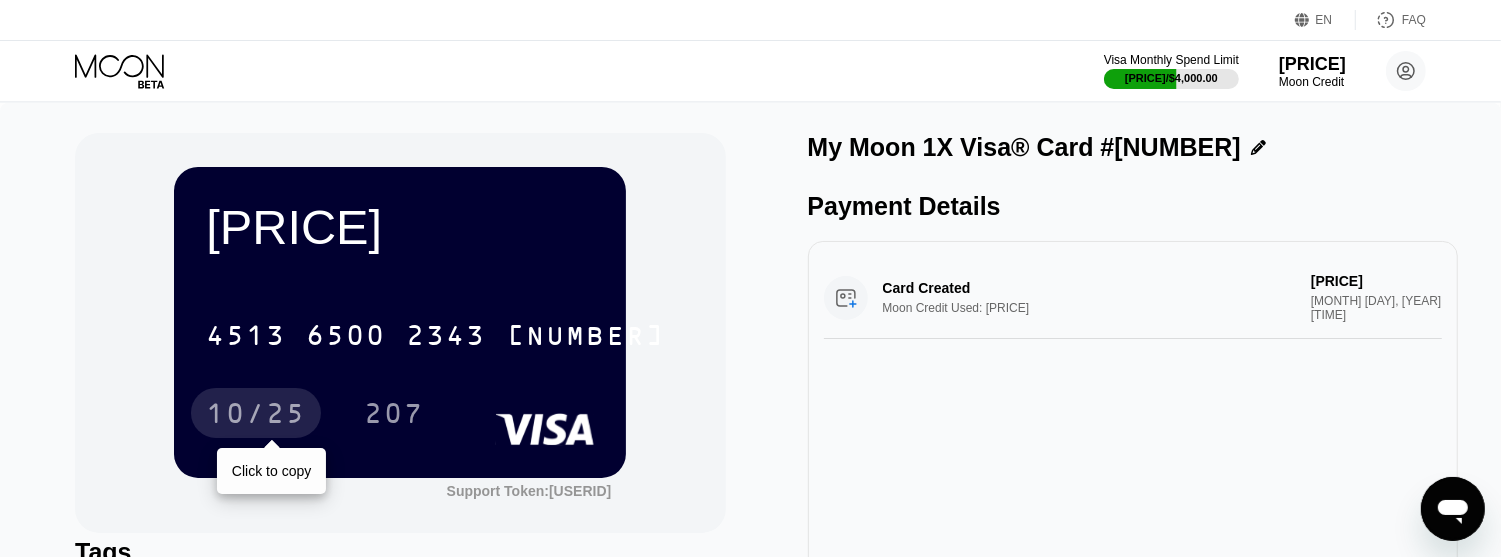 click on "10/25" at bounding box center (256, 416) 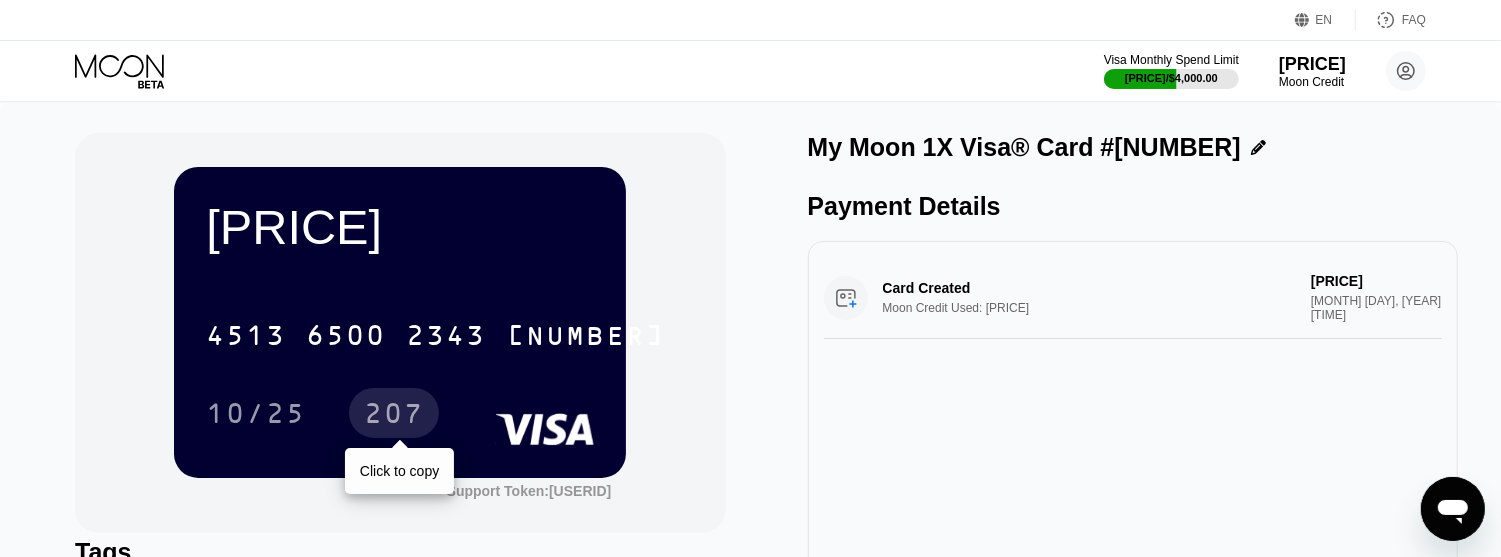 click on "207" at bounding box center (394, 416) 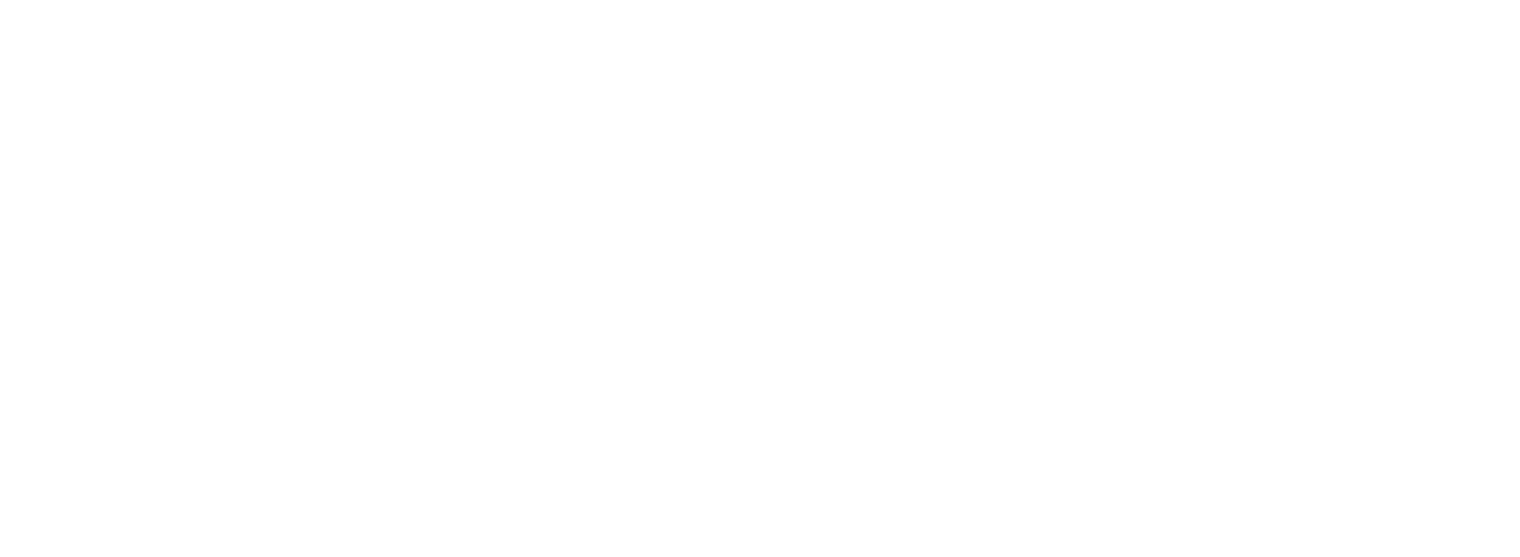scroll, scrollTop: 0, scrollLeft: 0, axis: both 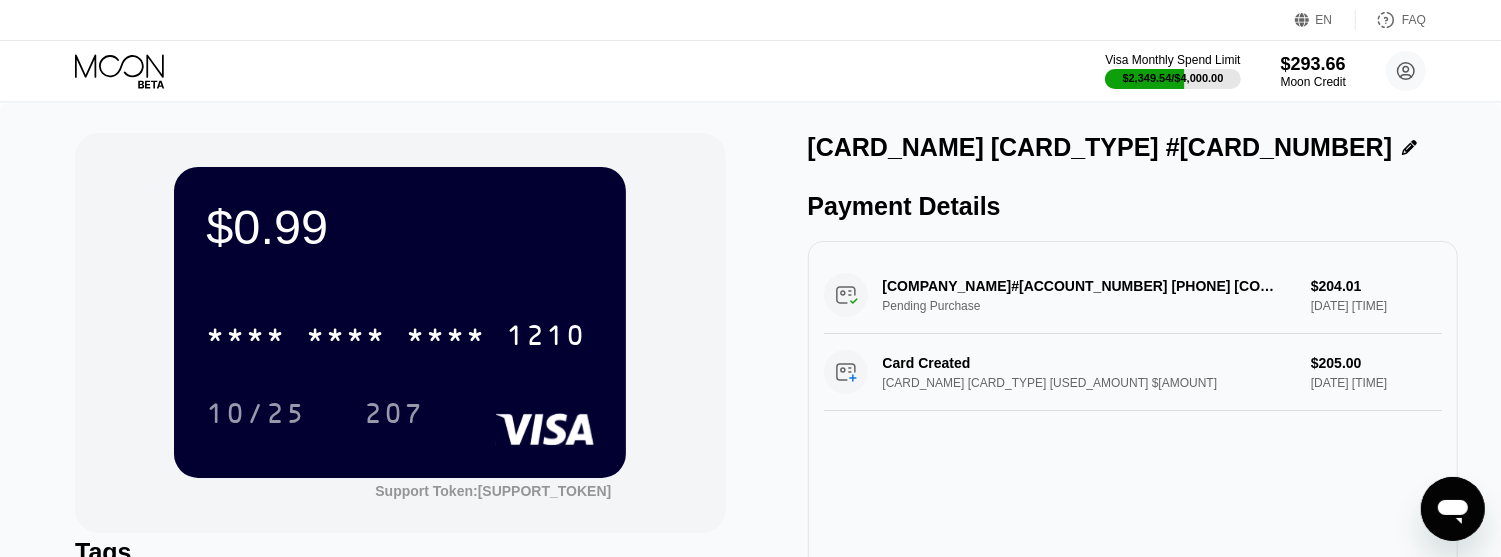 click on "1210" at bounding box center [546, 338] 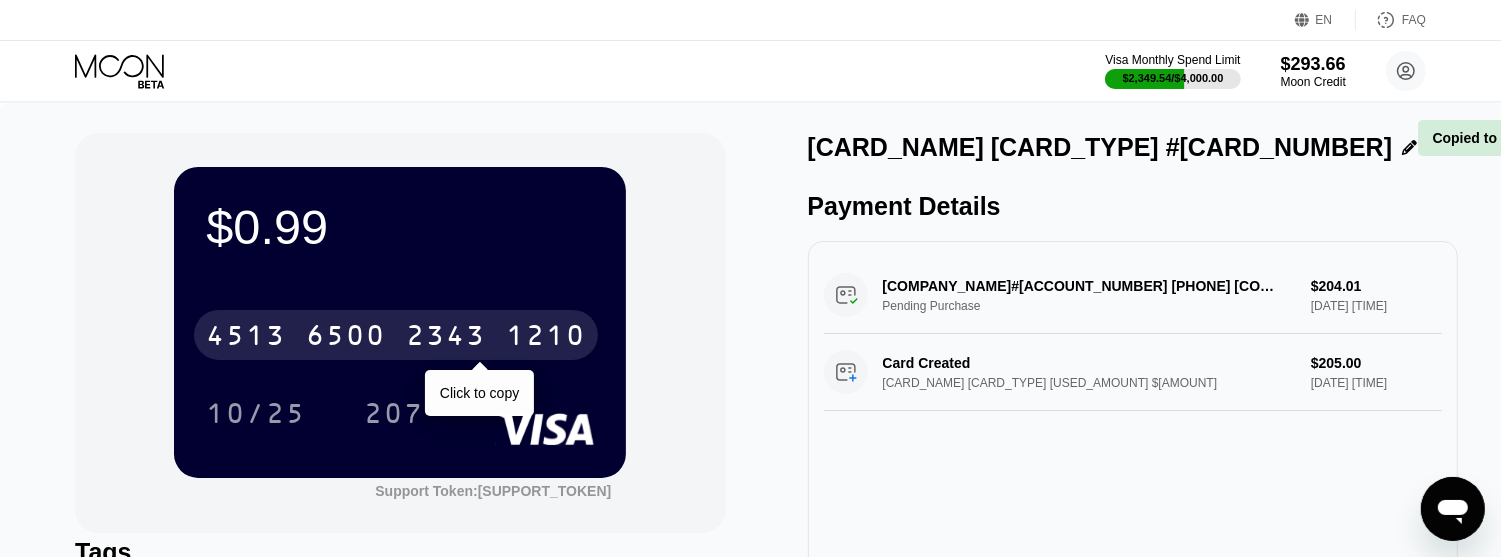click on "[NUMBER]" at bounding box center (546, 338) 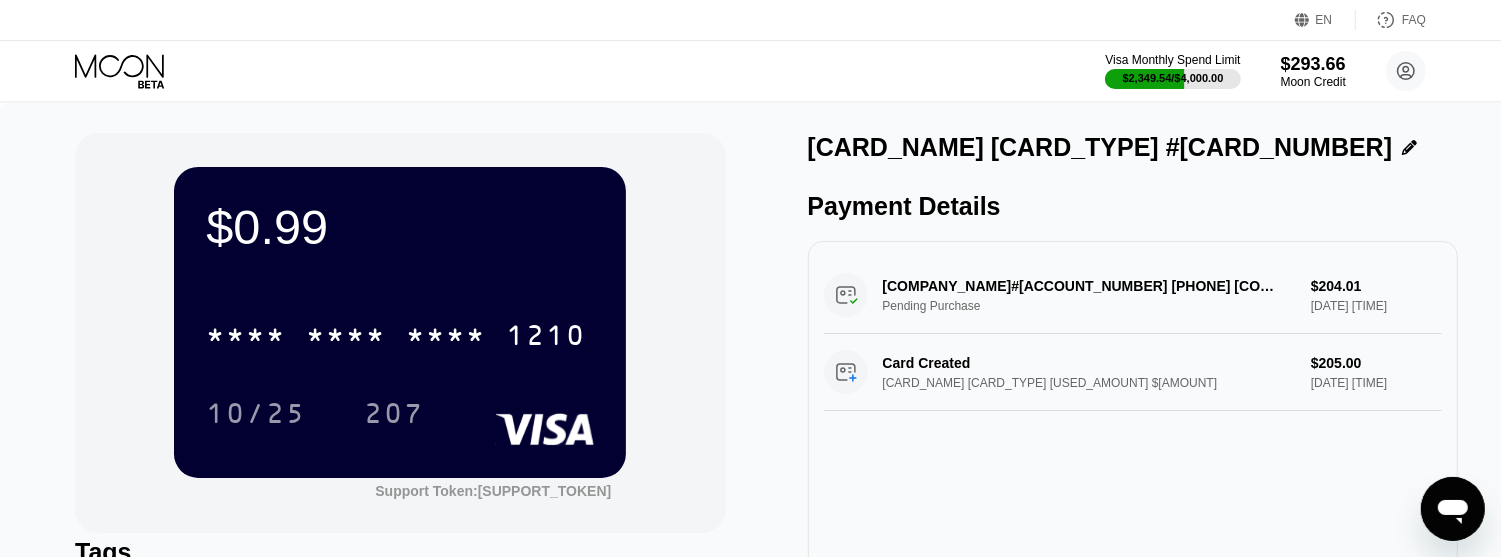 click on "$0.99 * * * * * * * * * * * * 1210 10/25 207 Support Token:  7ff621c15b Tags  Add Tag Mark as used My Moon 1X Visa® Card #271 Payment Details DNH*GODADDY#3843570968   480-5058855  US Pending Purchase $204.01 Aug 07, 2025 12:55 AM Card Created Moon Credit Used: $205.00 $205.00 Aug 07, 2025 12:54 AM" at bounding box center (750, 404) 